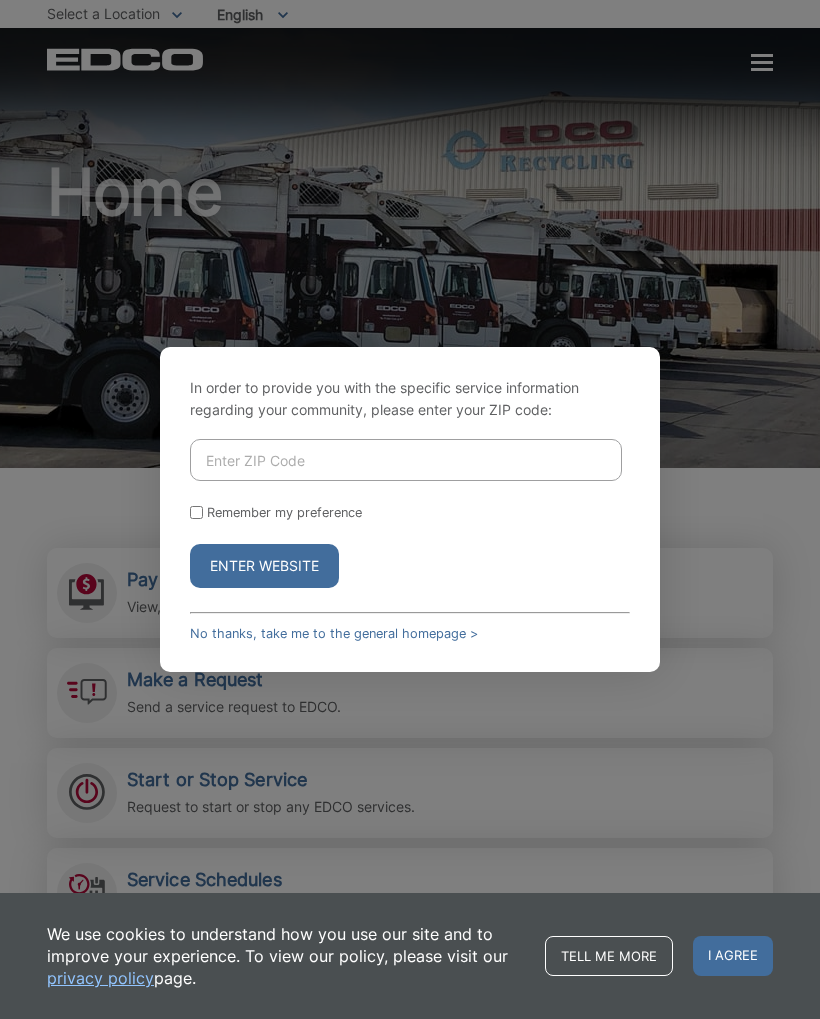 scroll, scrollTop: 0, scrollLeft: 0, axis: both 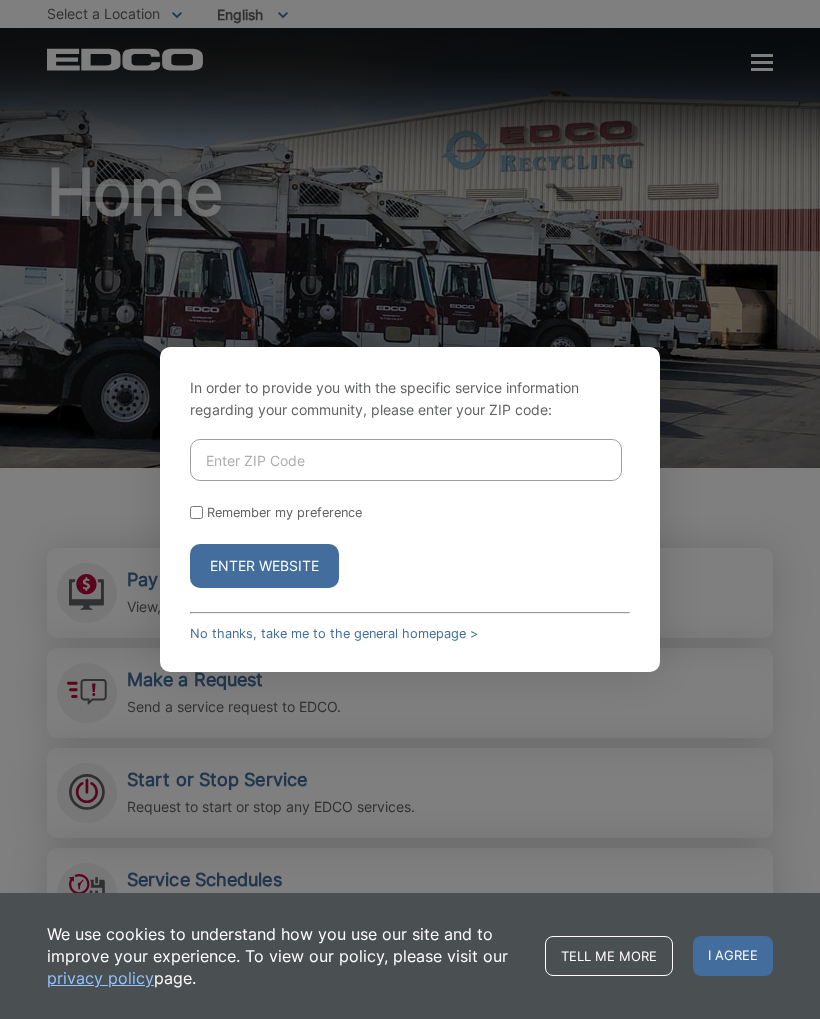 click at bounding box center (406, 460) 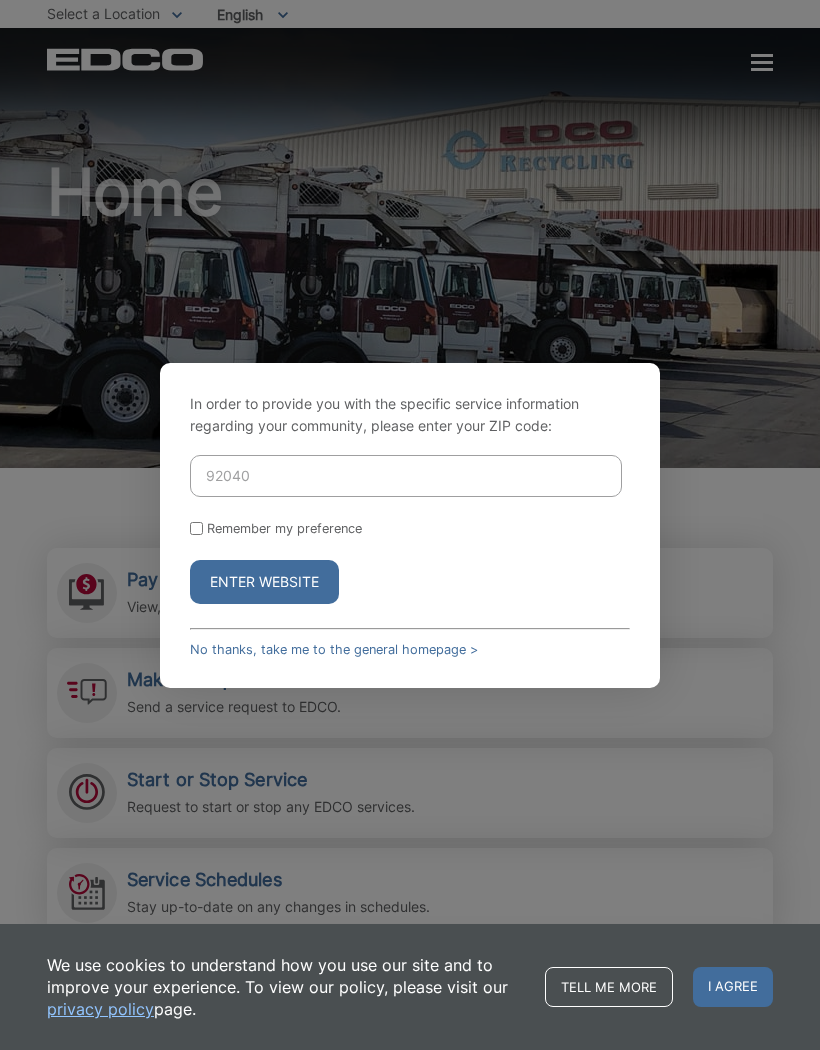 type on "92040" 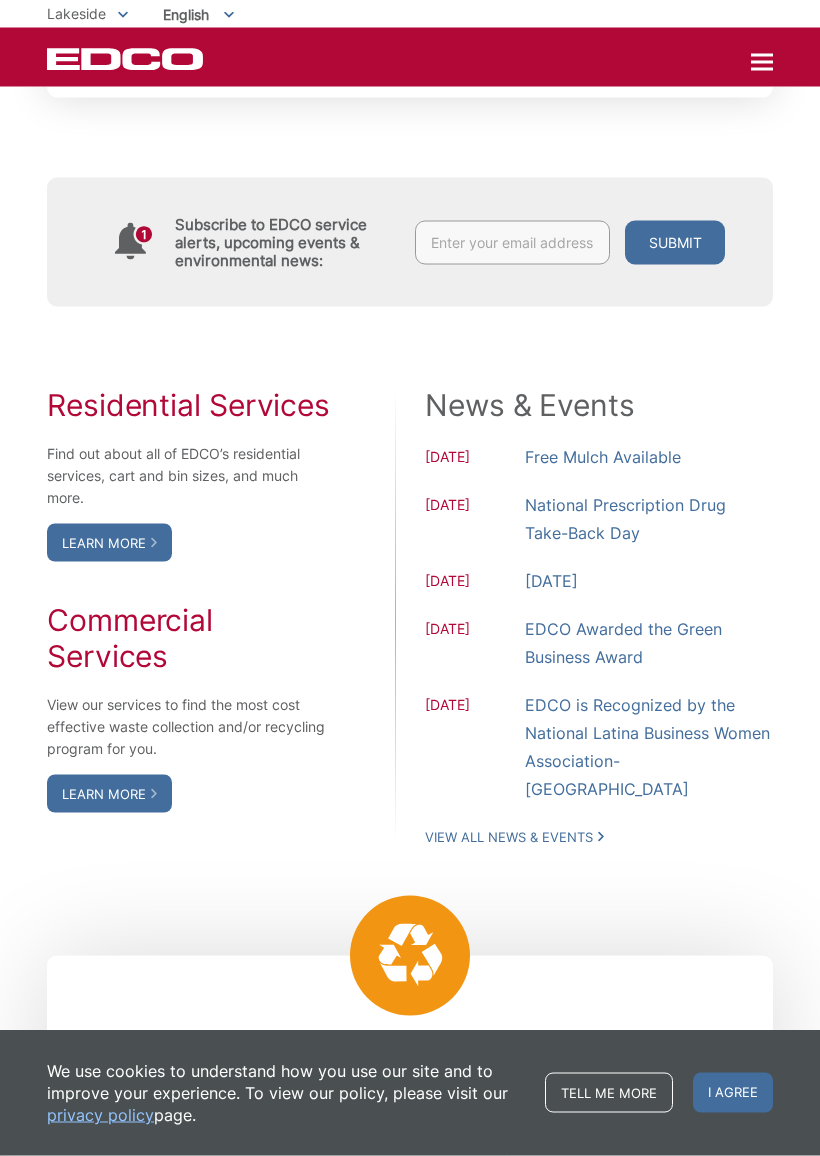 scroll, scrollTop: 952, scrollLeft: 0, axis: vertical 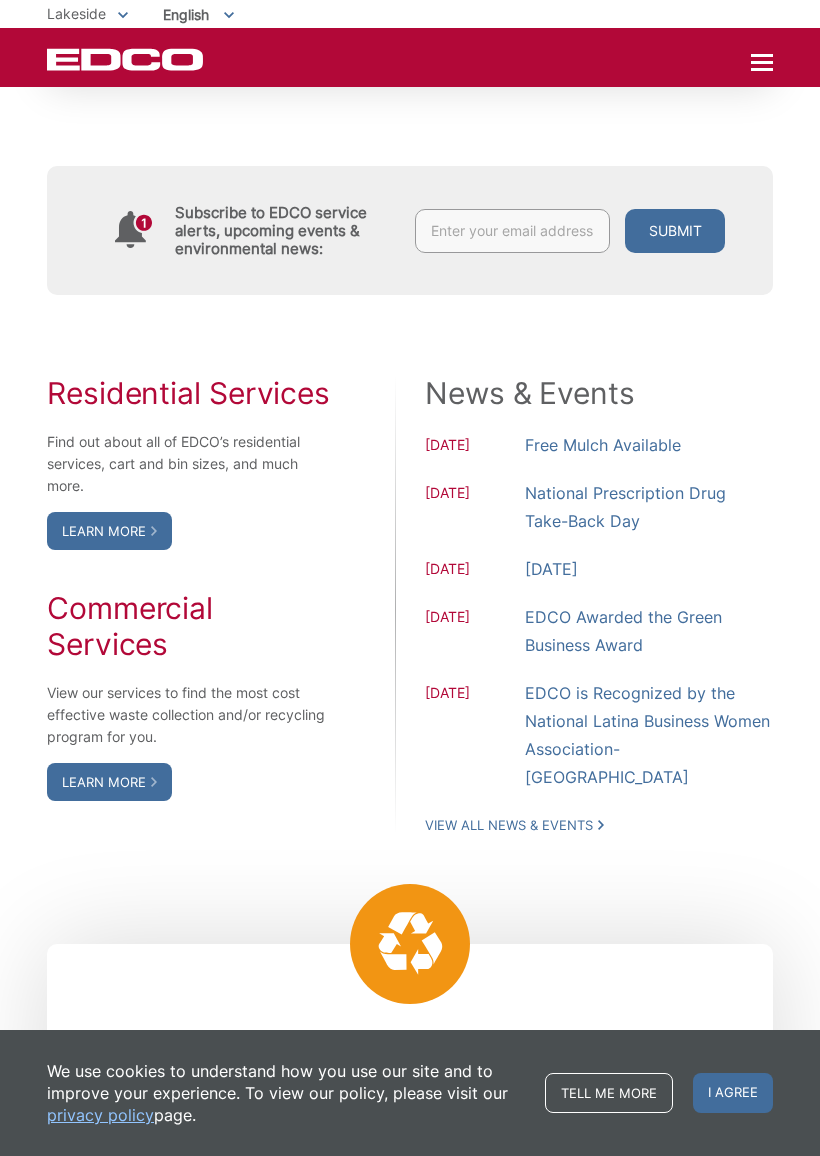 click on "Residential Services
Find out about all of EDCO’s residential services, cart and bin sizes, and much more.
Learn More
Commercial Services
View our services to find the most cost effective waste collection and/or recycling program for you.
Learn More
News & Events
06.04.2025
Free Mulch Available
04.26.2025
National Prescription Drug Take-Back Day 04.22.2025" at bounding box center [410, 1579] 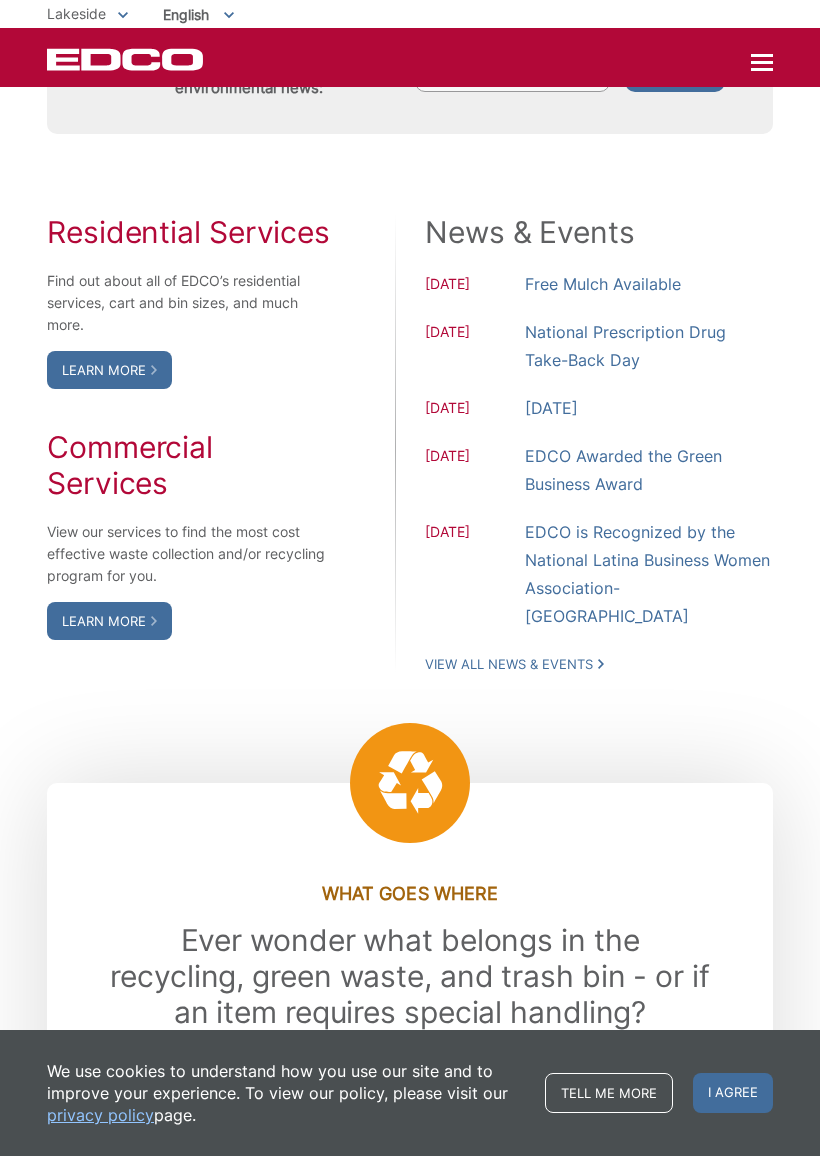 scroll, scrollTop: 1109, scrollLeft: 0, axis: vertical 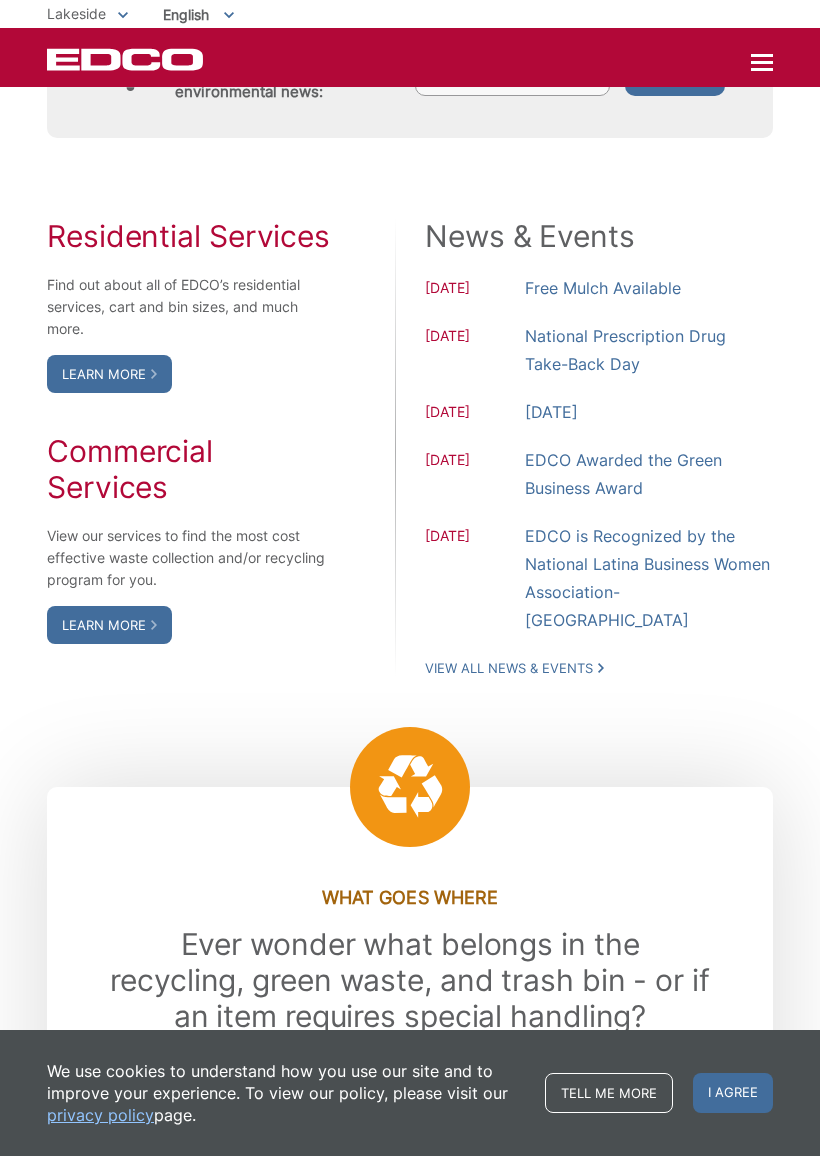 click on "Learn More" at bounding box center [109, 374] 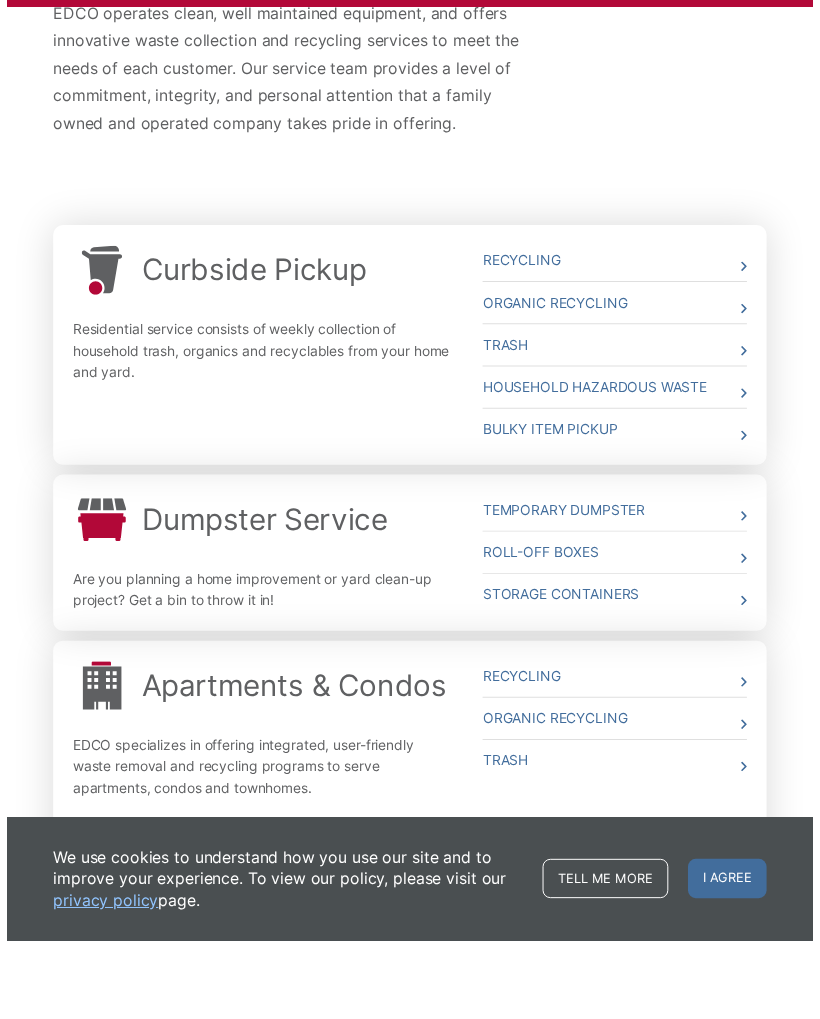 scroll, scrollTop: 507, scrollLeft: 0, axis: vertical 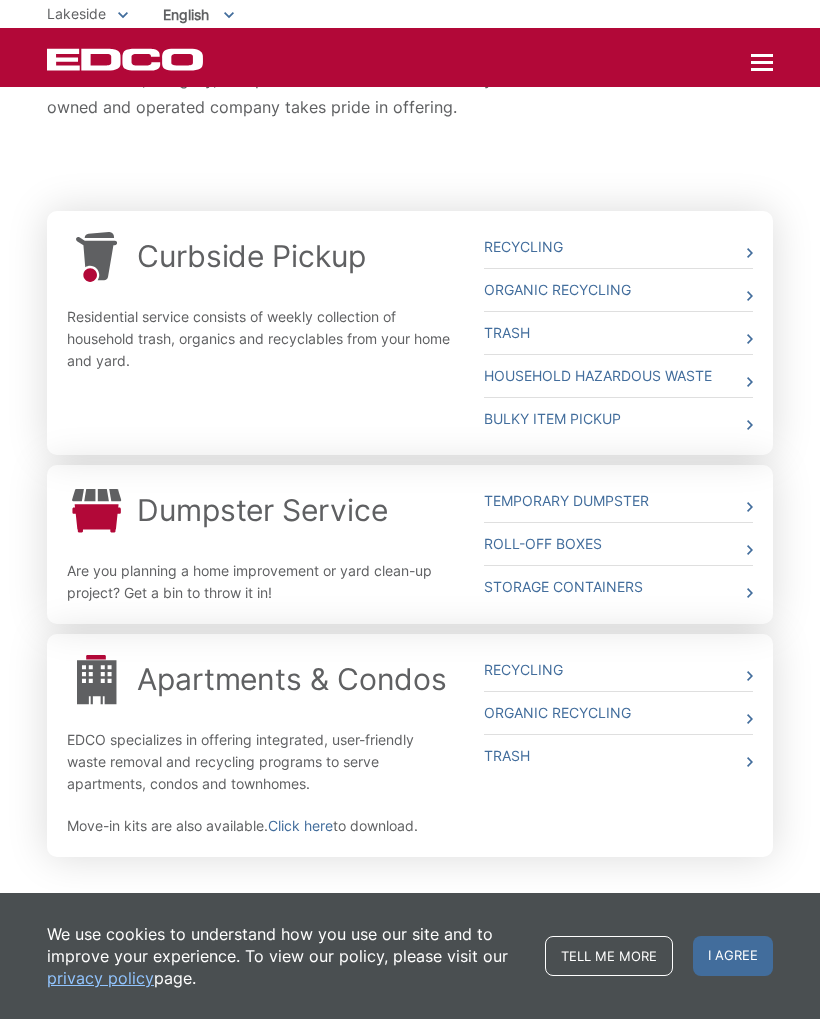 click on "Dumpster Service" at bounding box center (262, 510) 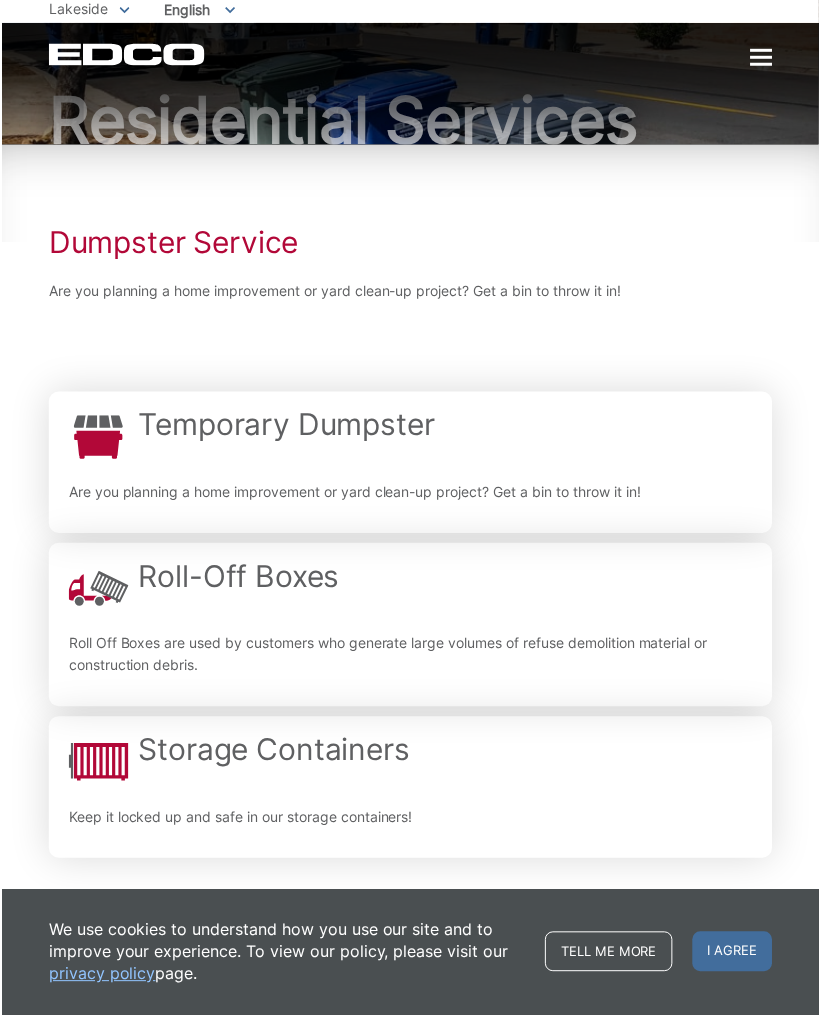 scroll, scrollTop: 109, scrollLeft: 0, axis: vertical 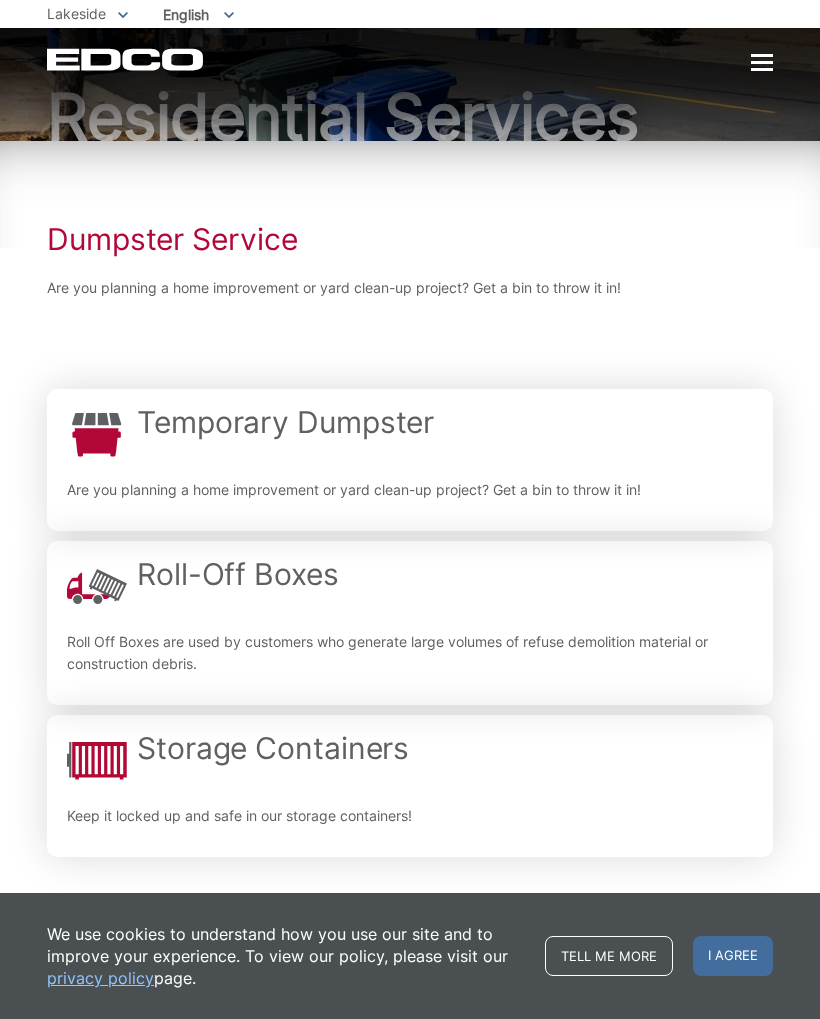 click on "Are you planning a home improvement or yard clean-up project? Get a bin to throw it in!" at bounding box center [354, 490] 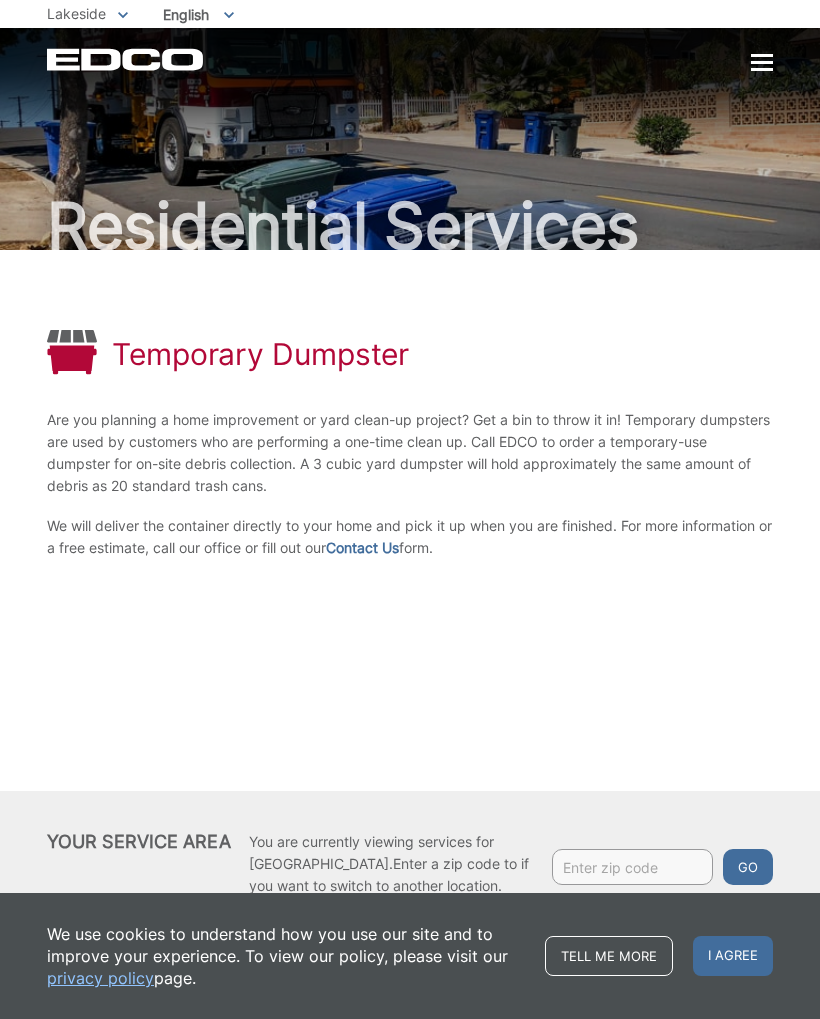 scroll, scrollTop: 0, scrollLeft: 0, axis: both 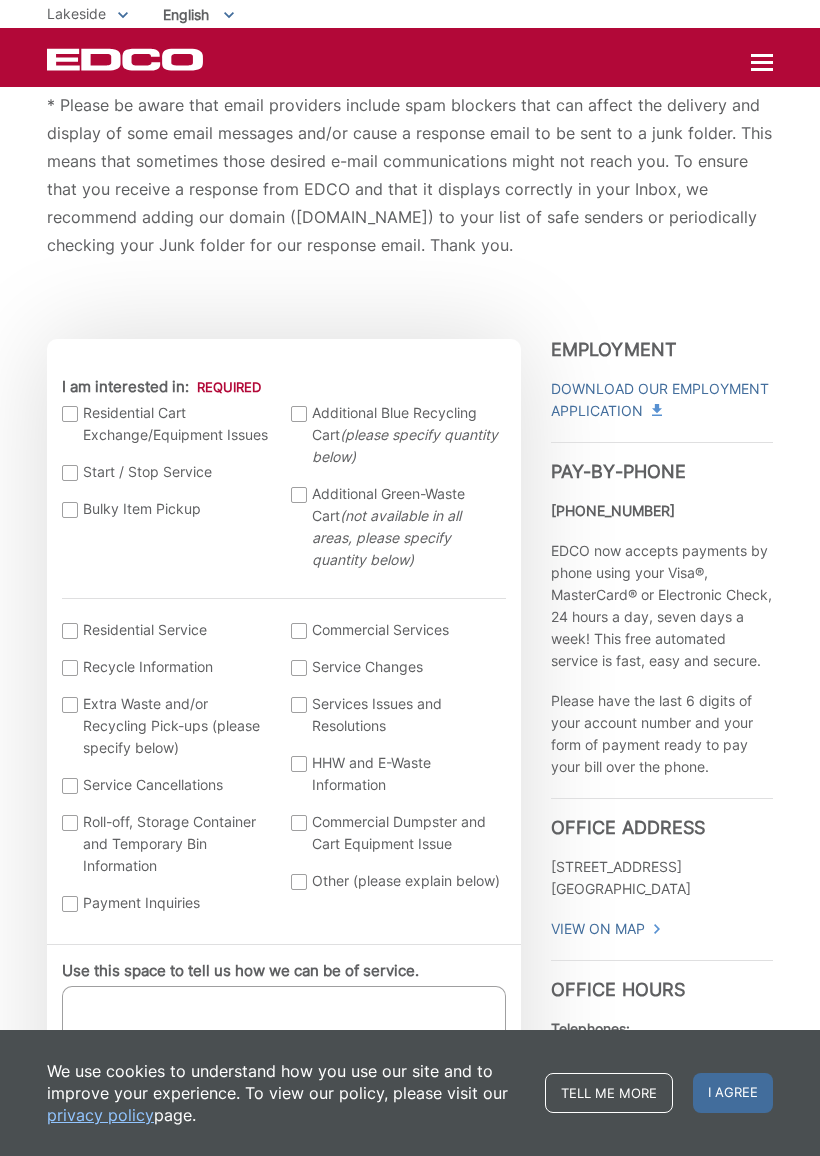 click on "Roll-off, Storage Container and Temporary Bin Information" at bounding box center (167, 844) 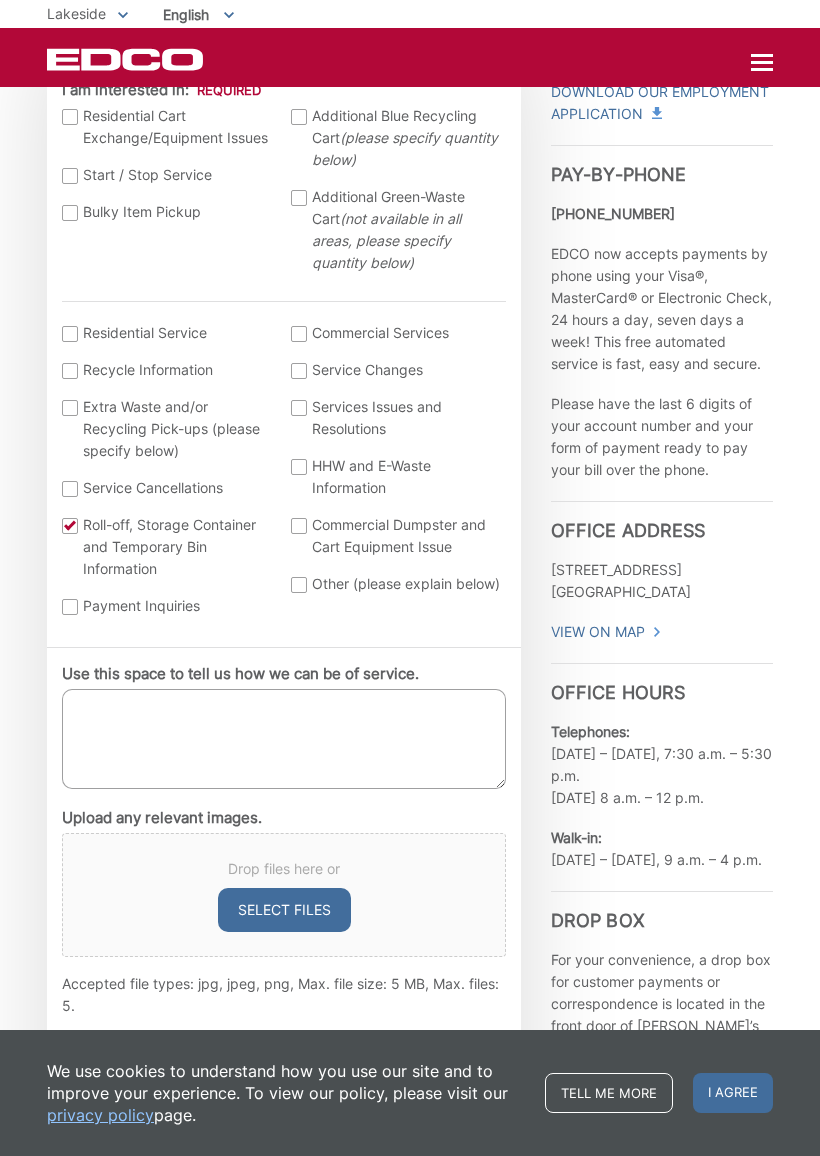 scroll, scrollTop: 650, scrollLeft: 0, axis: vertical 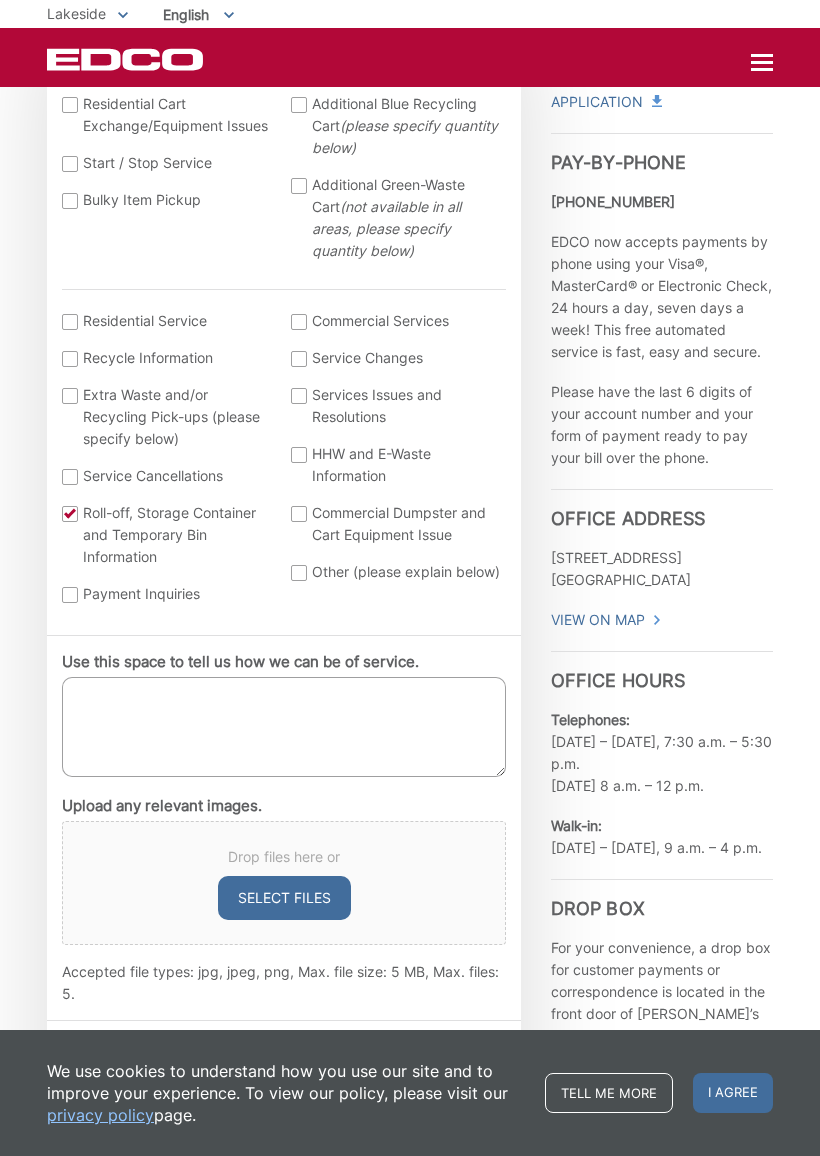 click on "Use this space to tell us how we can be of service." at bounding box center [284, 727] 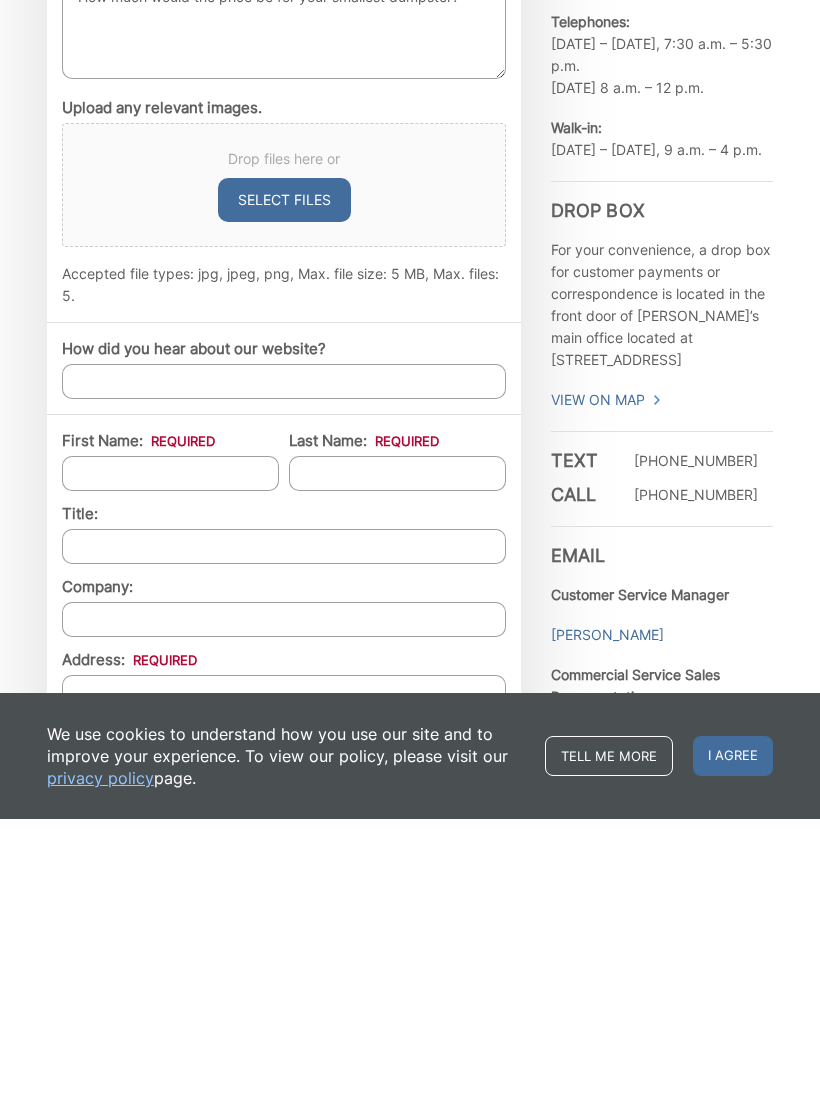 scroll, scrollTop: 1062, scrollLeft: 0, axis: vertical 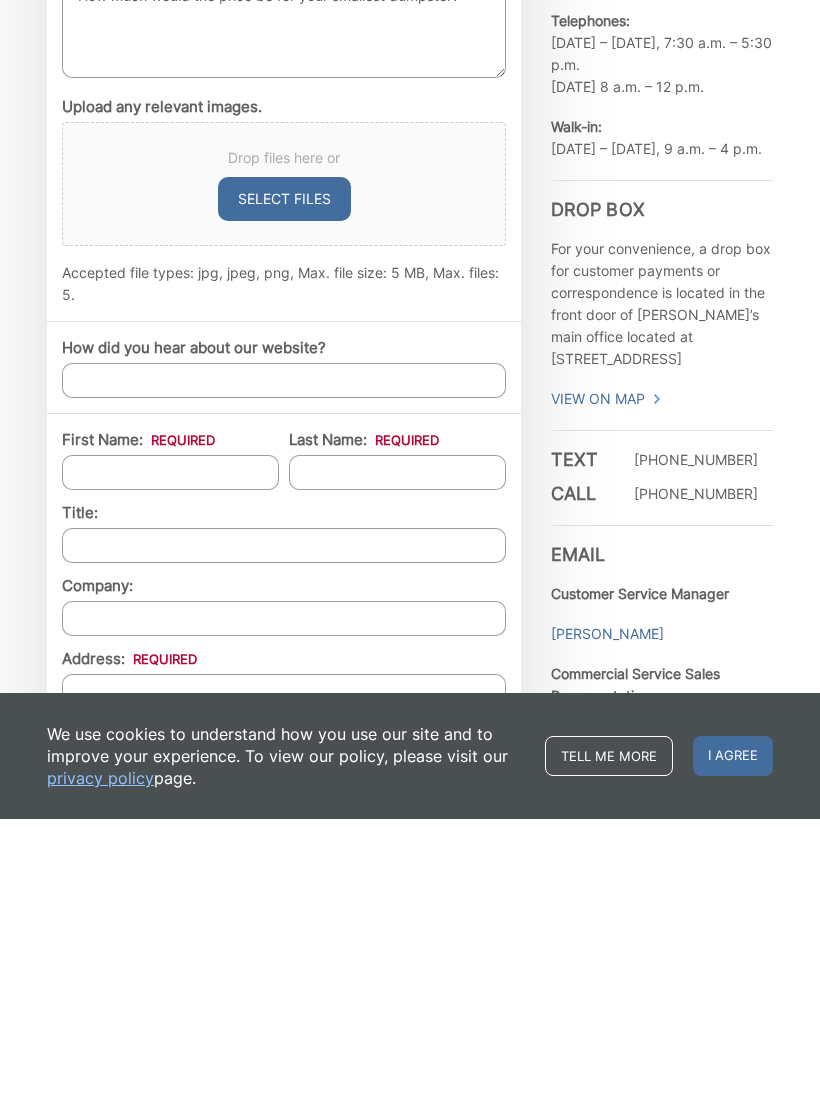 type on "How much would the price be for your smallest dumpster?" 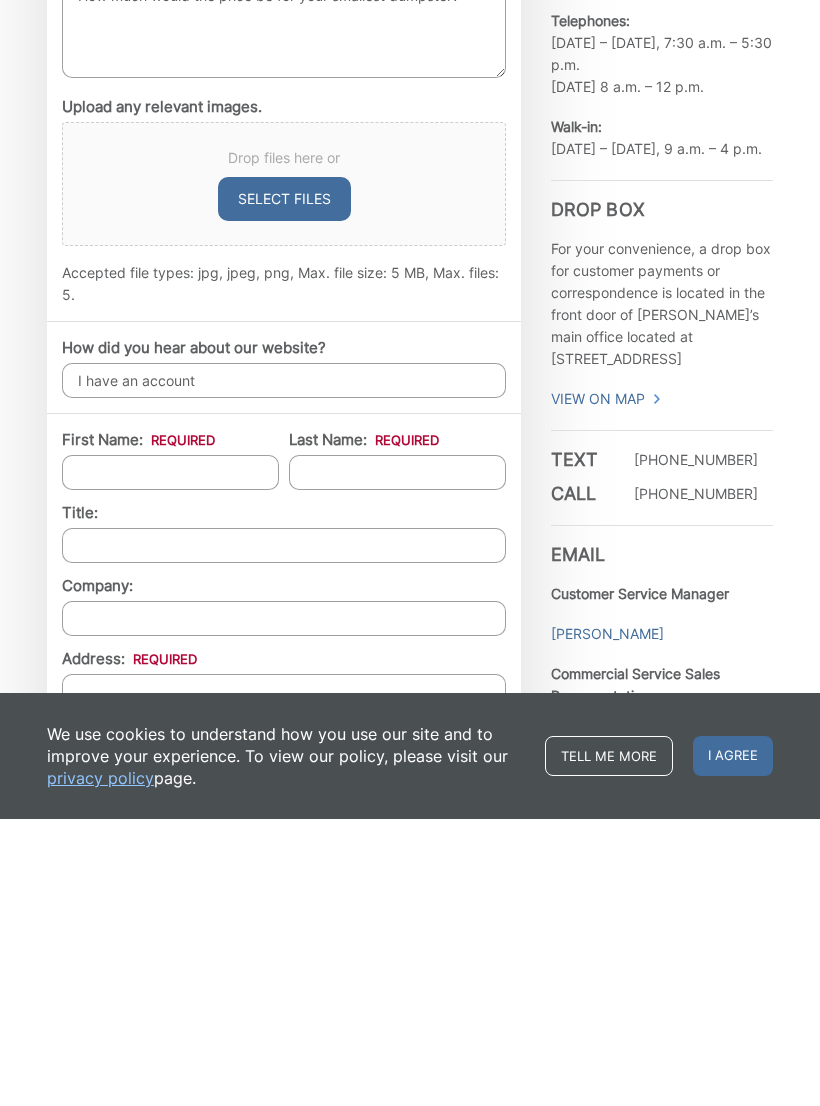 type on "I have an account" 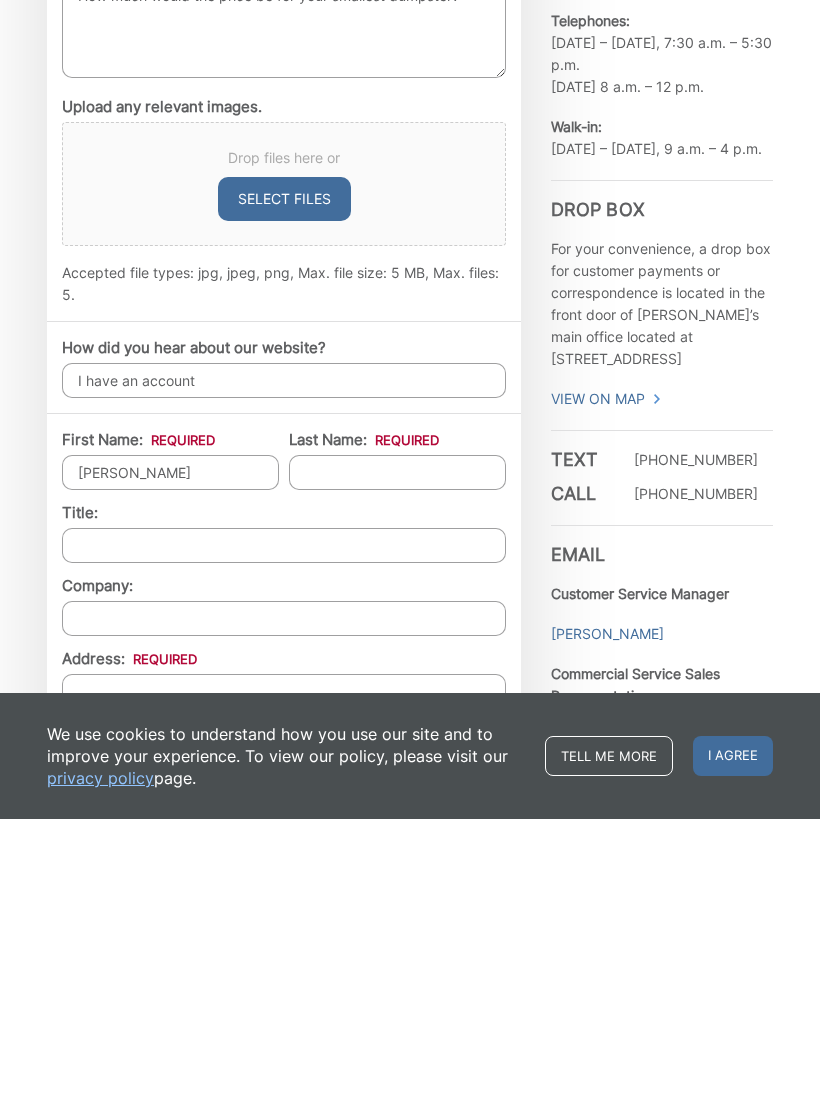 type on "Susan" 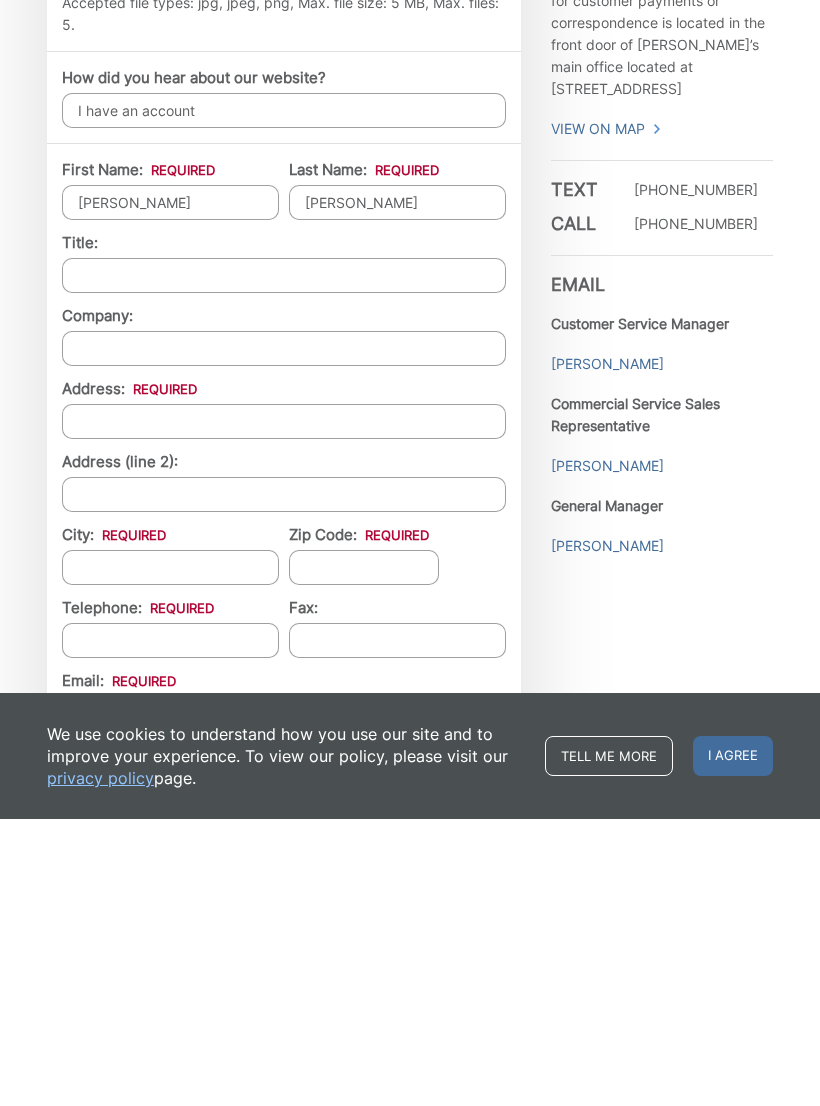 scroll, scrollTop: 1363, scrollLeft: 0, axis: vertical 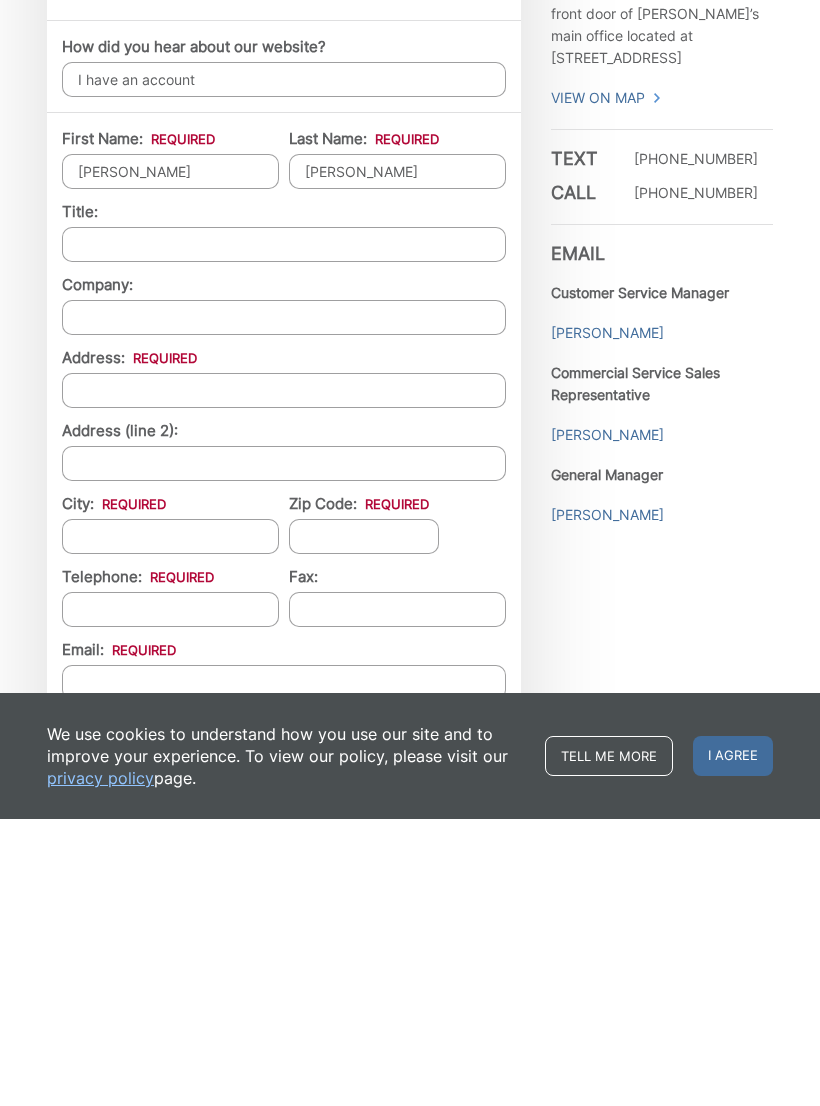 type on "Humphrey" 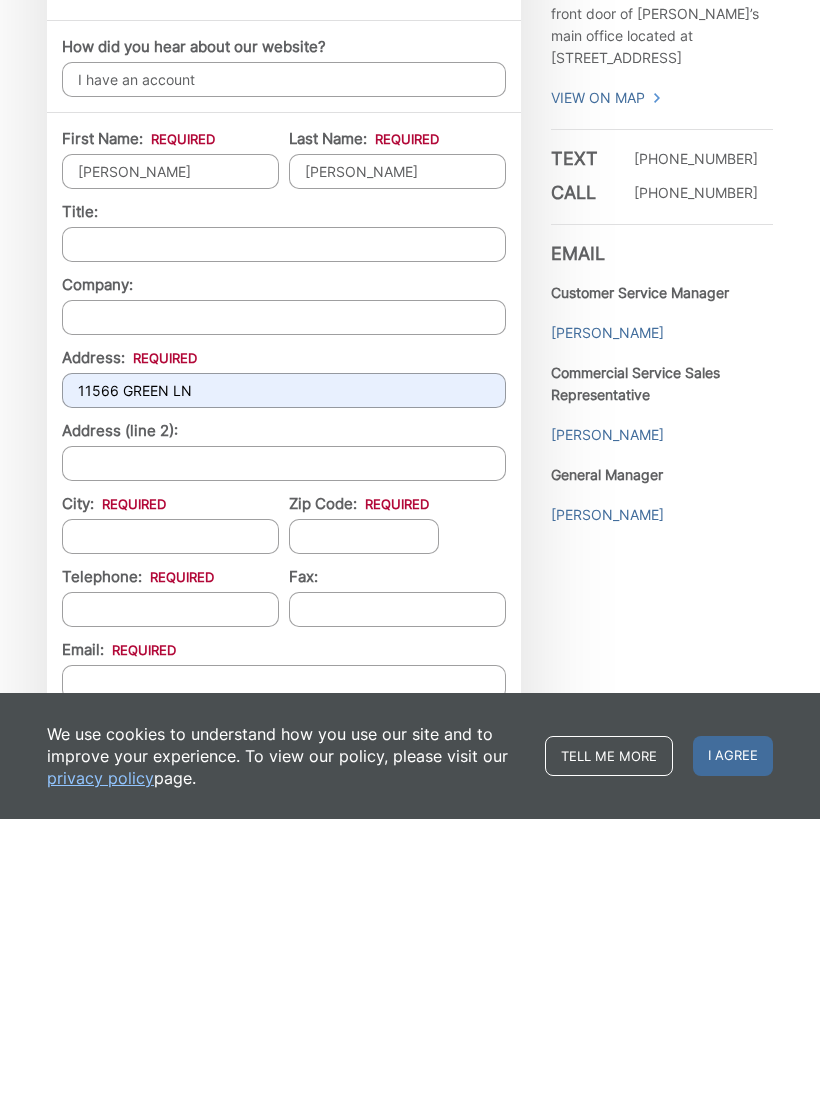 type on "LAKESIDE" 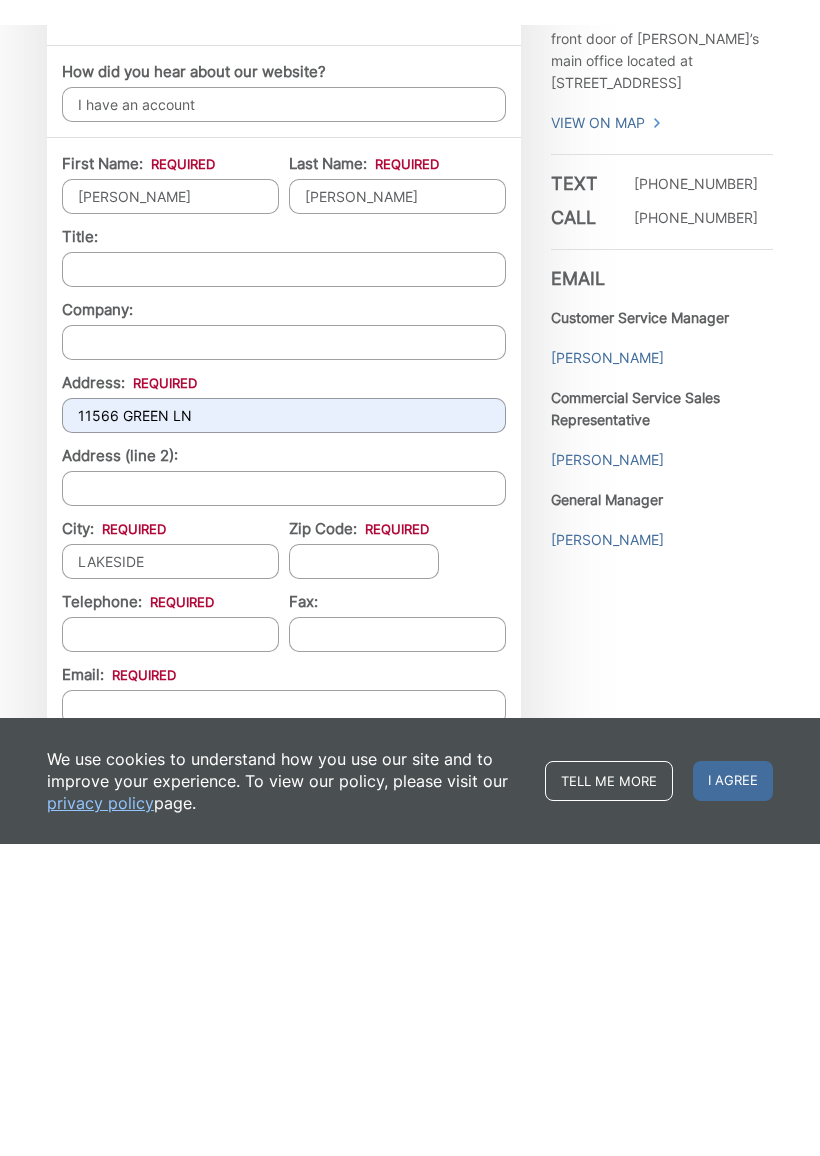 scroll, scrollTop: 1651, scrollLeft: 0, axis: vertical 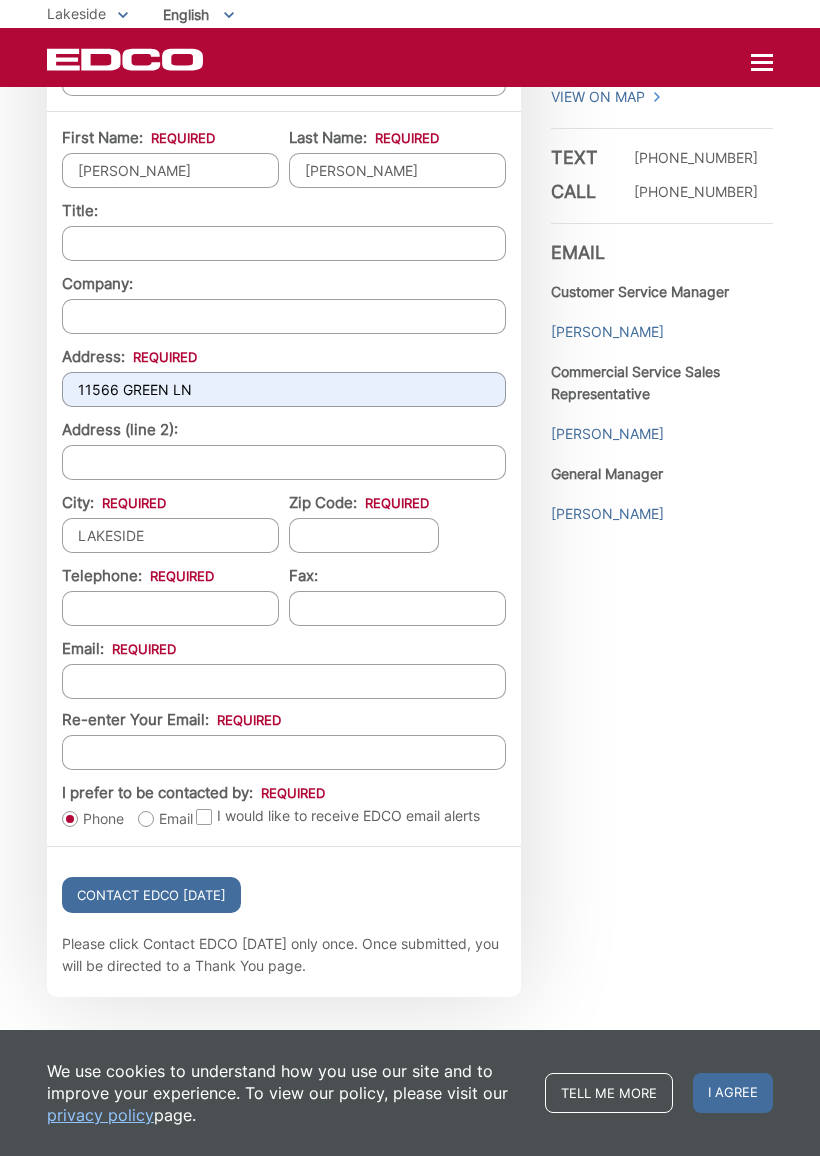 type on "92040-5611" 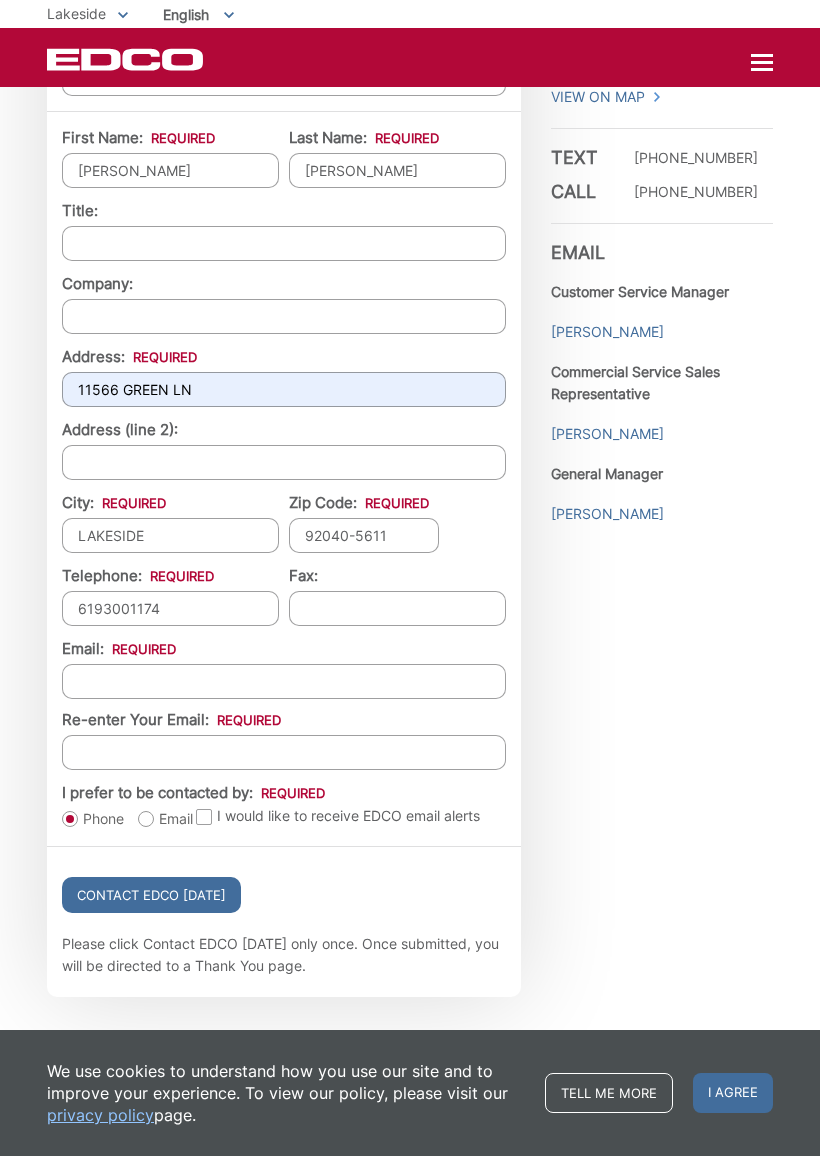 type on "(619) 300-1174" 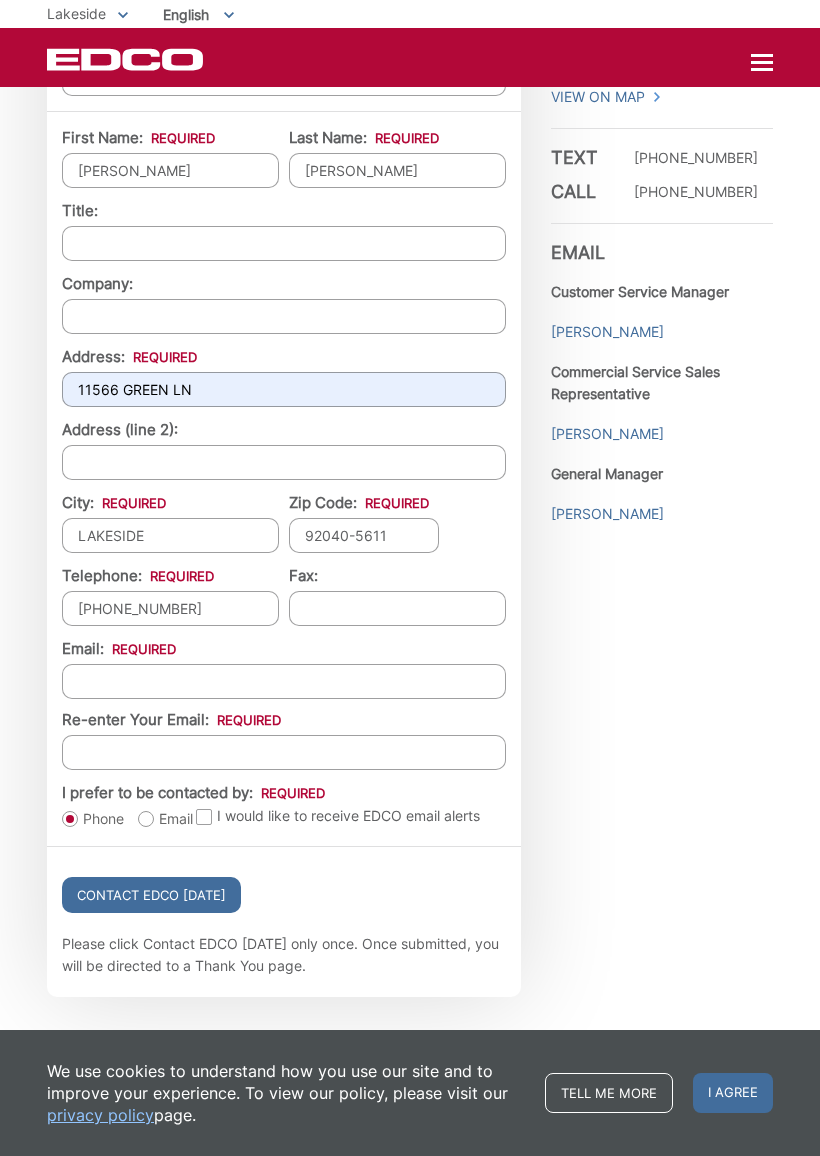 type on "Susanandpete@cox.net" 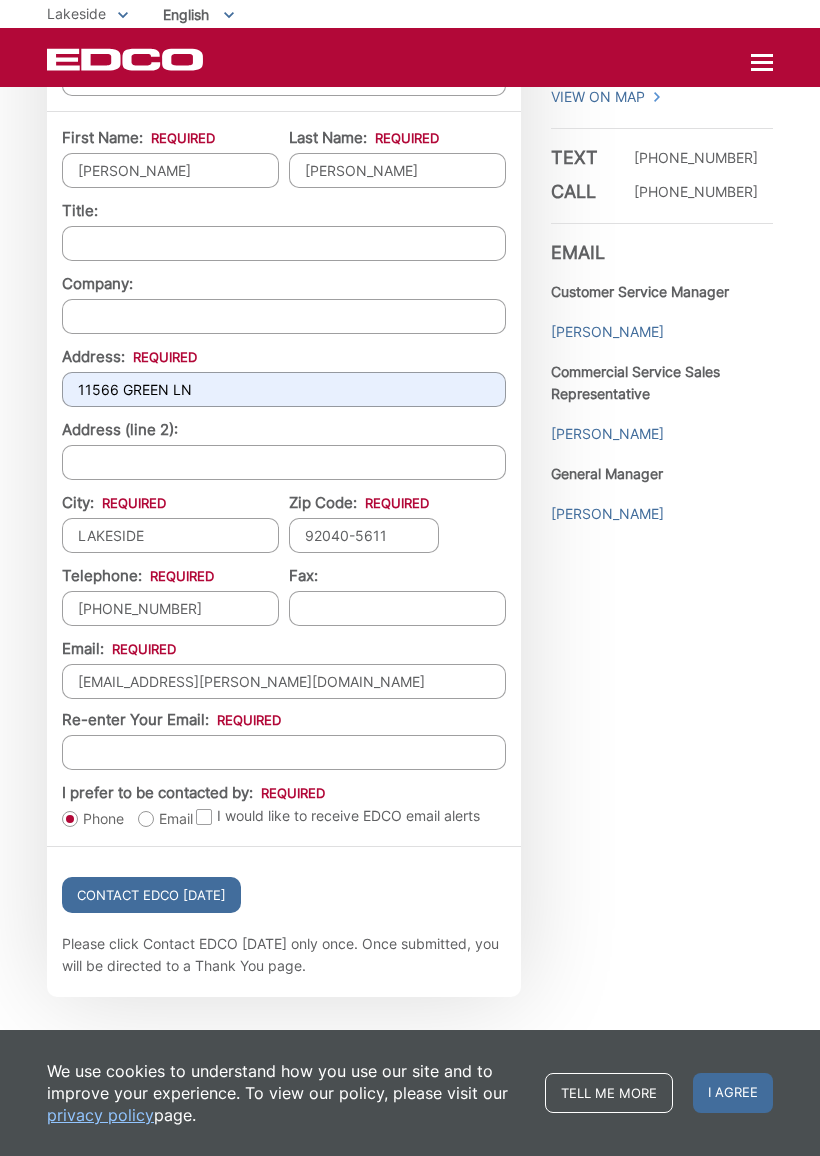 type on "Susanandpete@cox.net" 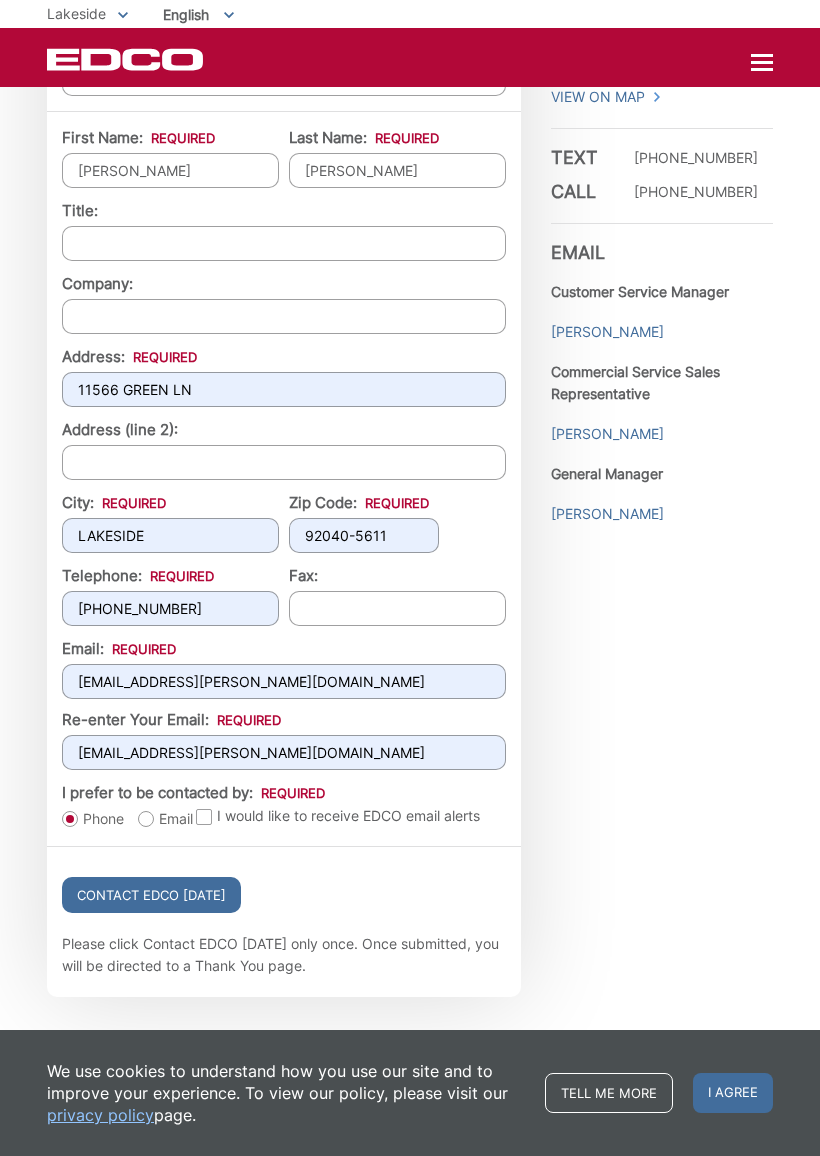 click on "Email" at bounding box center [165, 819] 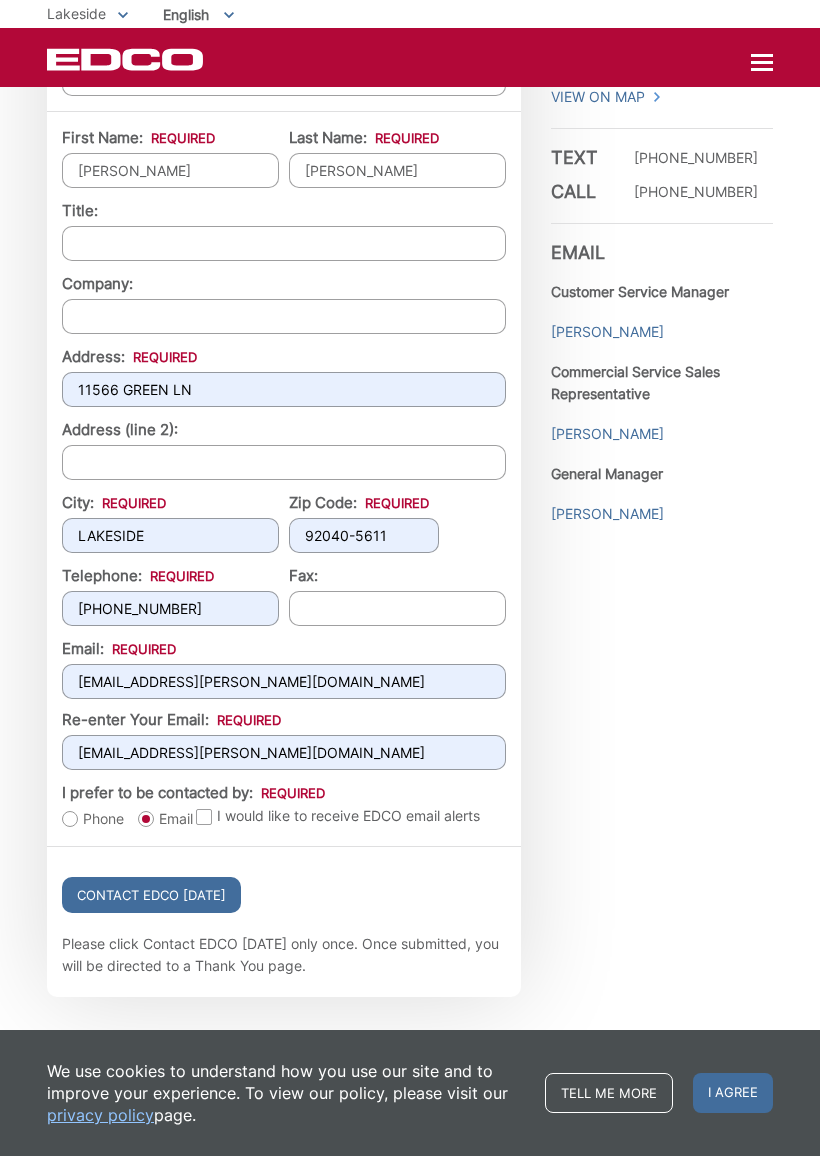 click on "Contact EDCO Today" at bounding box center [151, 895] 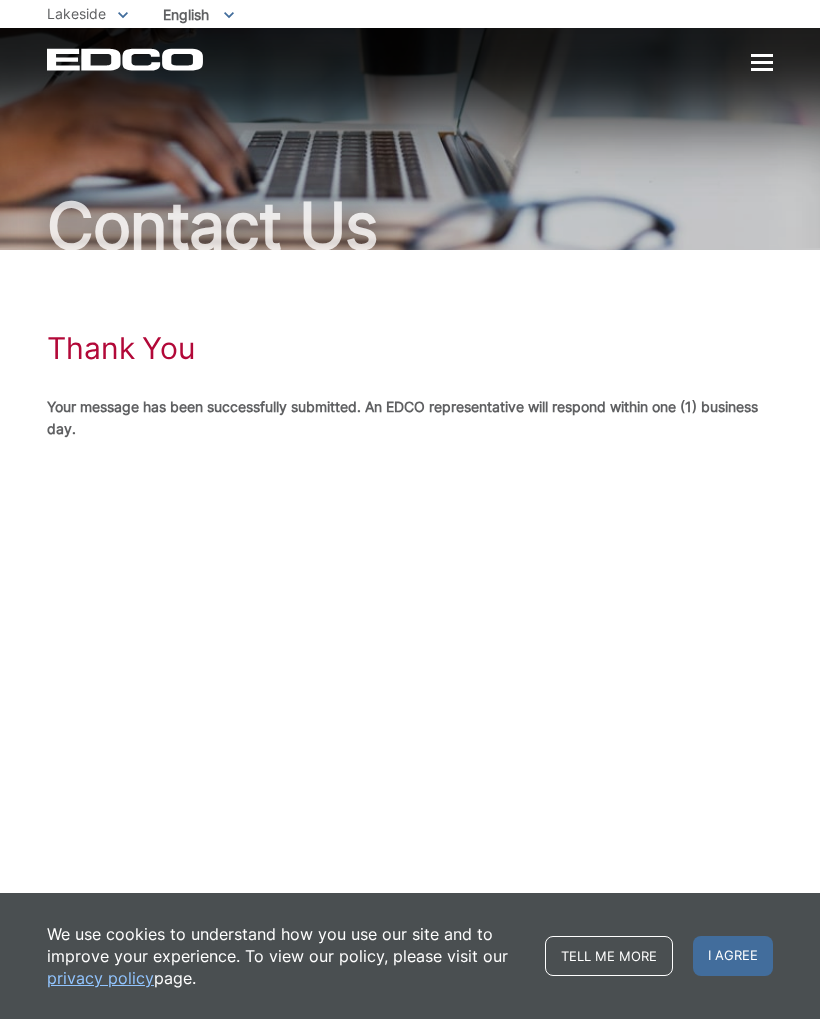 scroll, scrollTop: 0, scrollLeft: 0, axis: both 